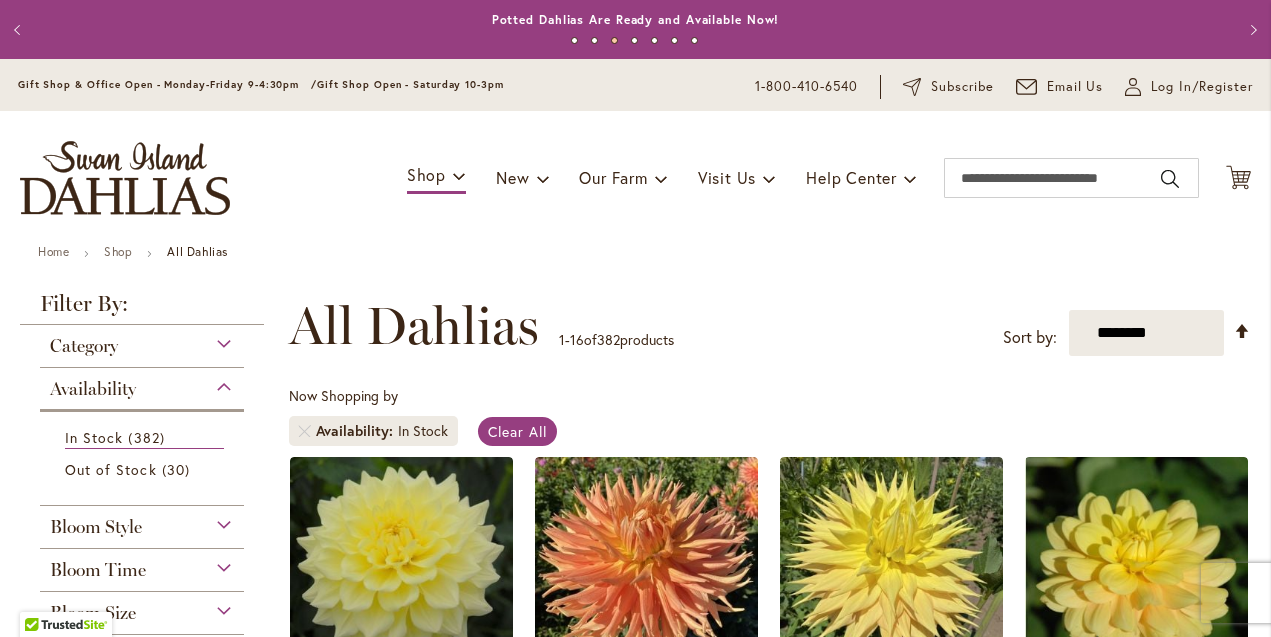 scroll, scrollTop: 0, scrollLeft: 0, axis: both 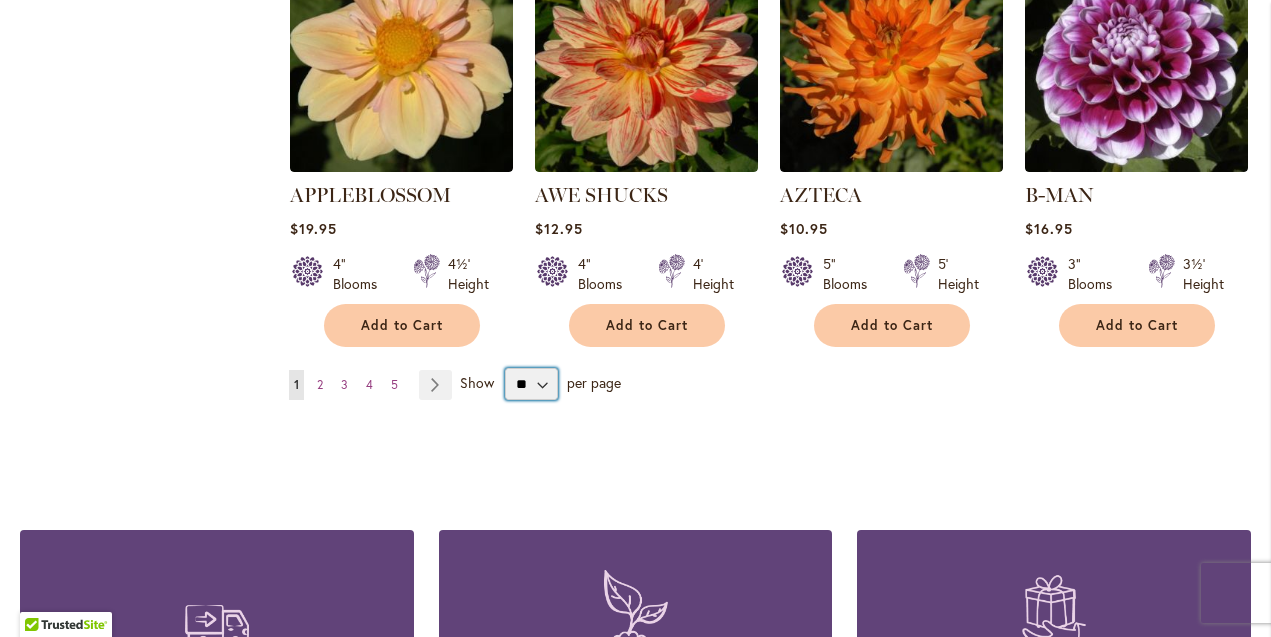 select on "**" 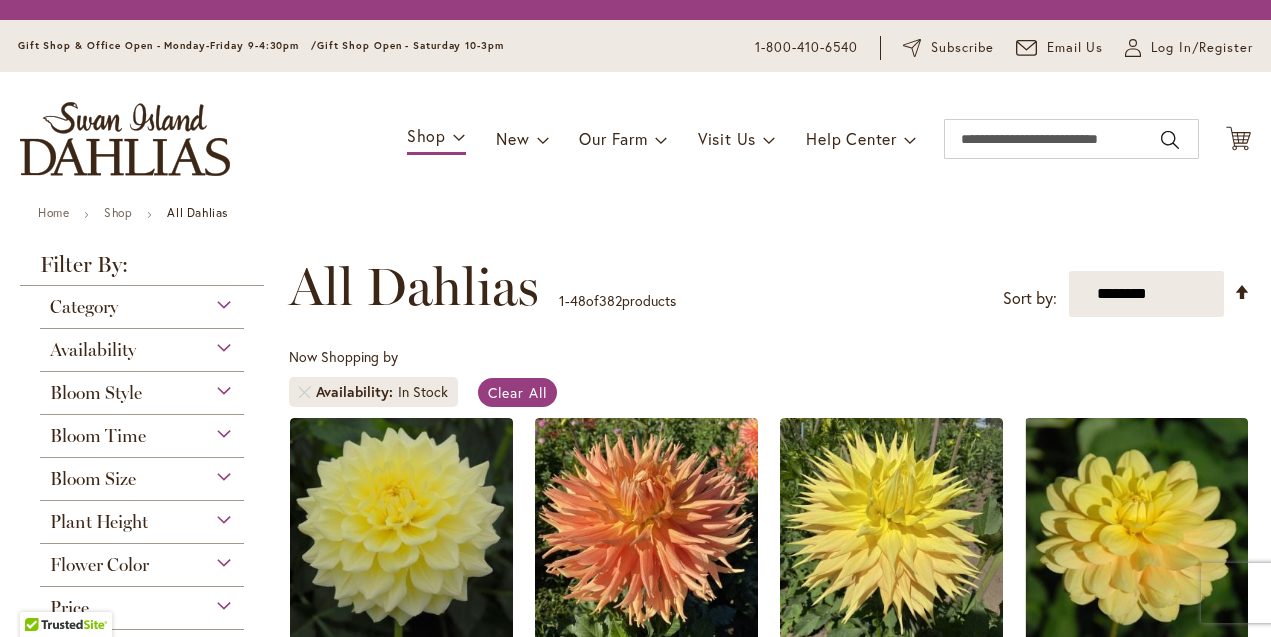 scroll, scrollTop: 0, scrollLeft: 0, axis: both 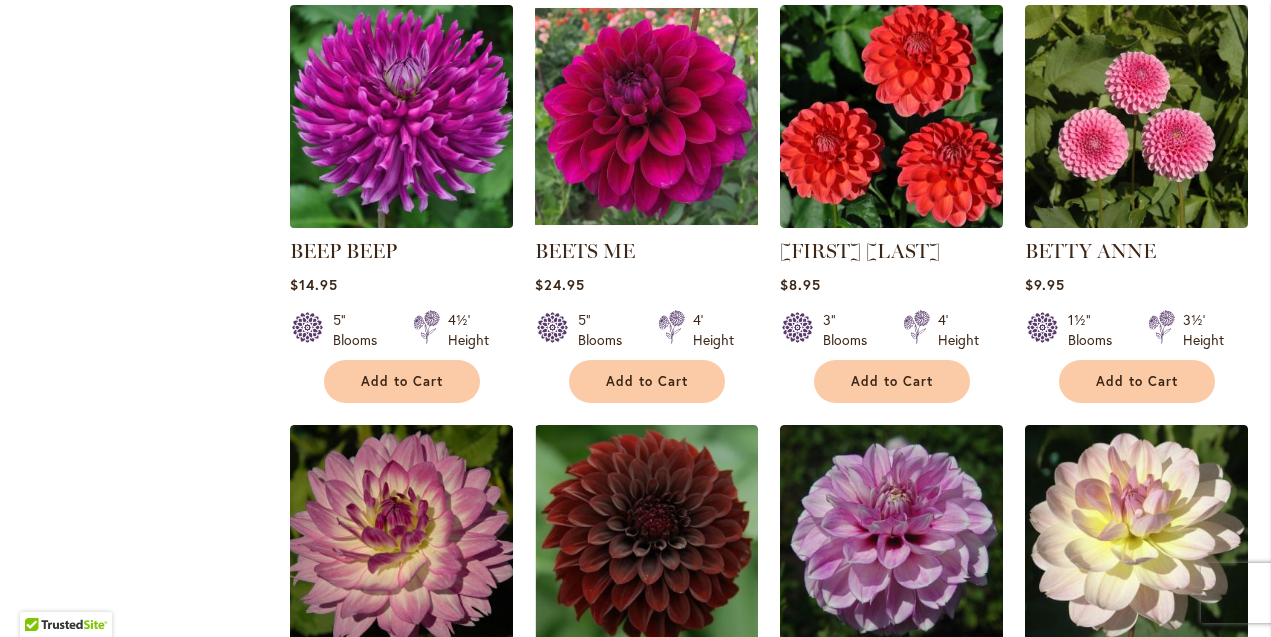 click at bounding box center [401, 116] 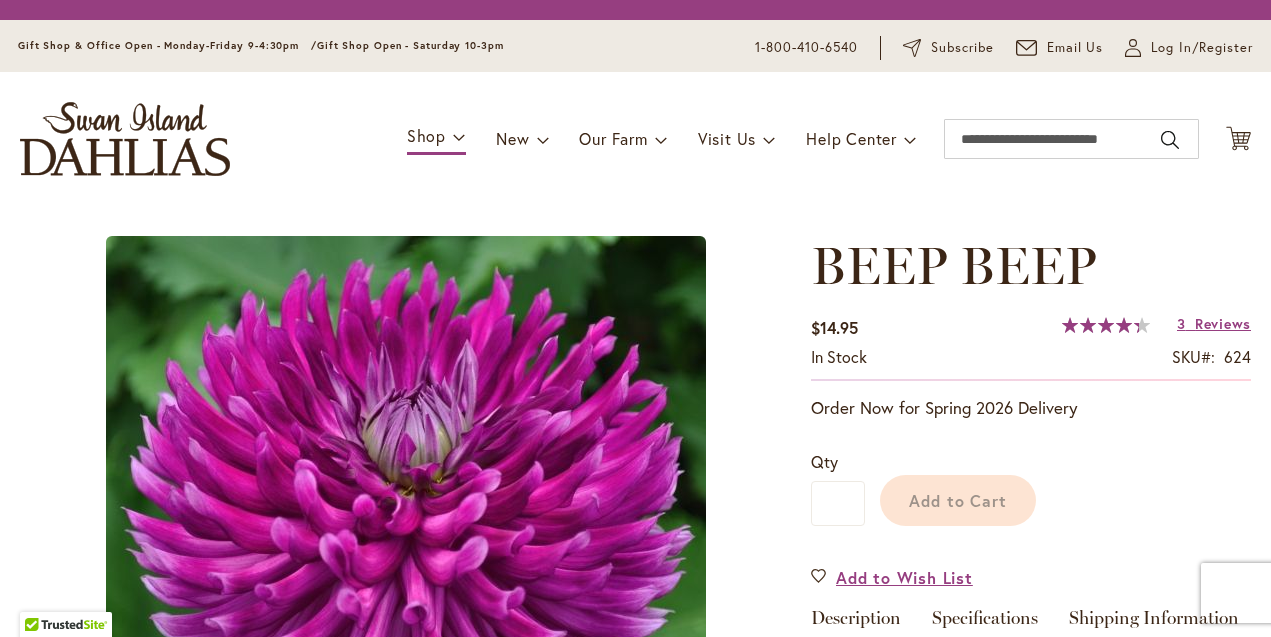 scroll, scrollTop: 0, scrollLeft: 0, axis: both 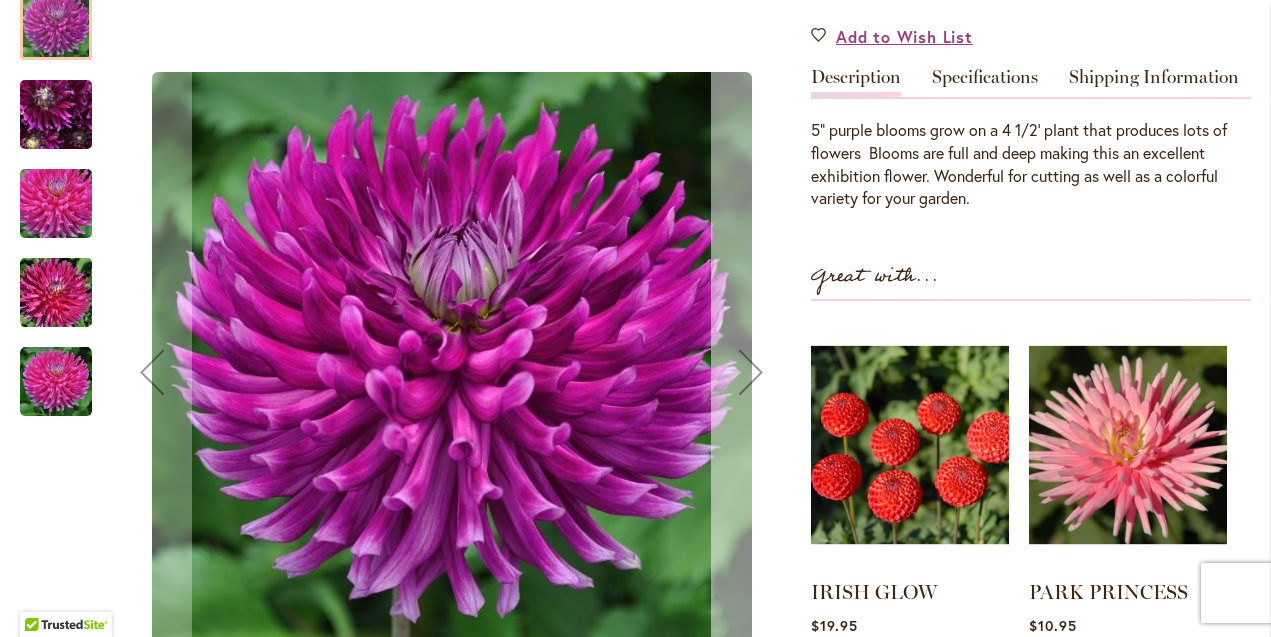 click at bounding box center (751, 372) 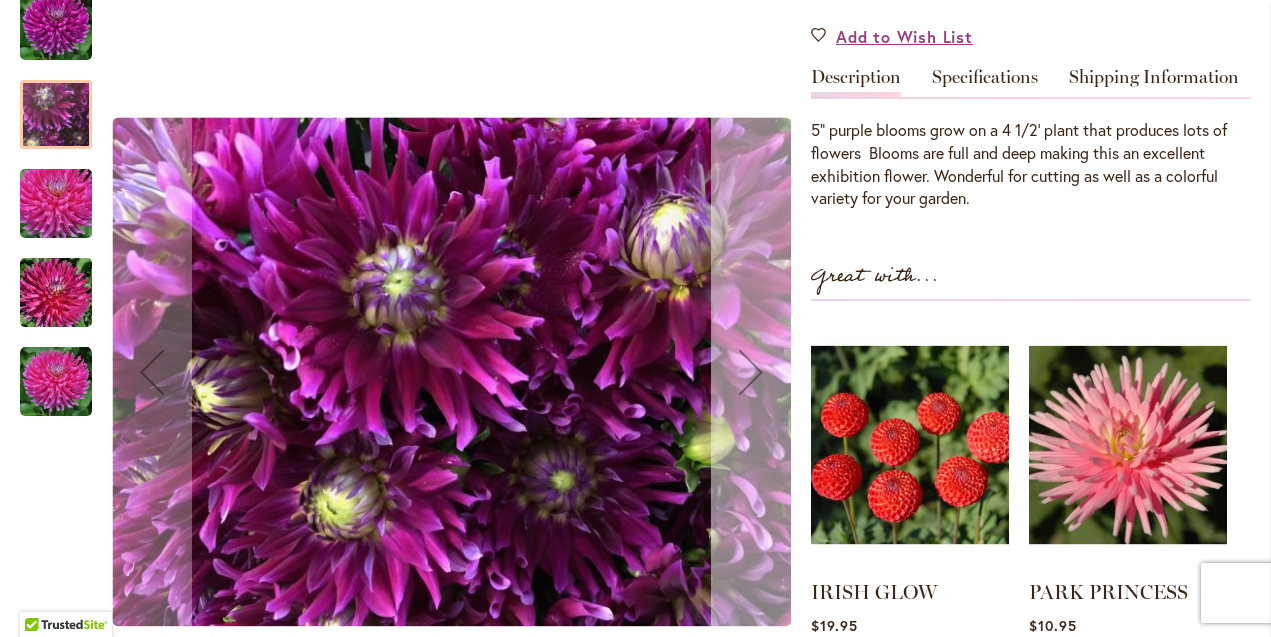 click at bounding box center [751, 372] 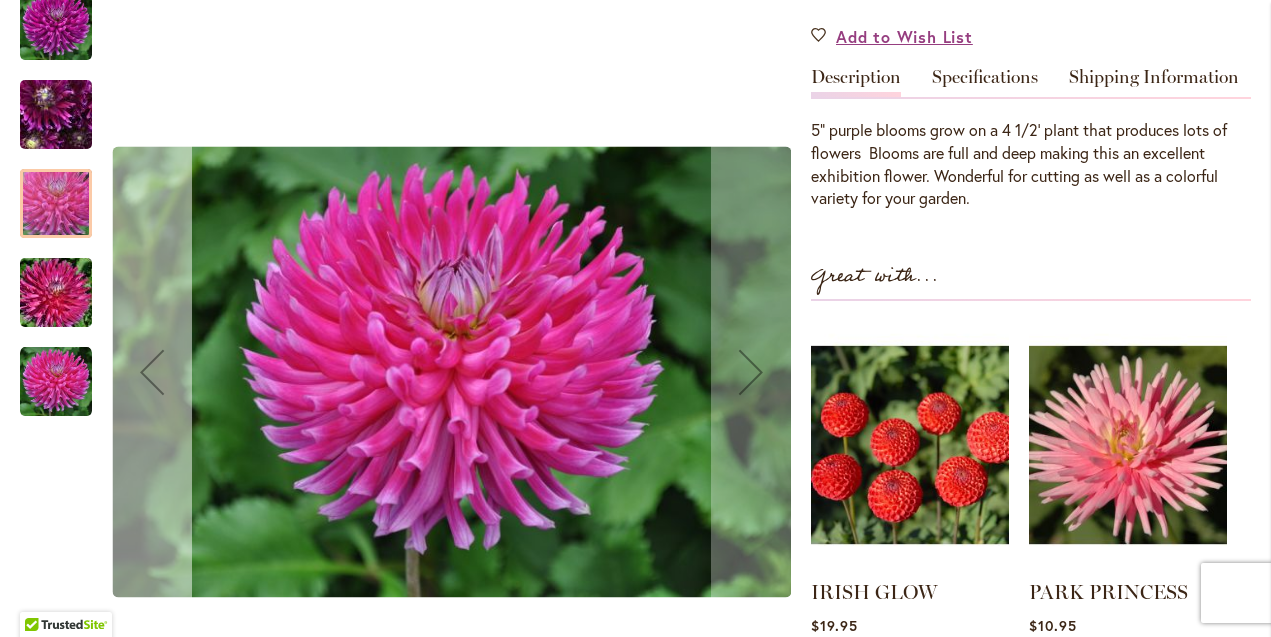 click at bounding box center [152, 372] 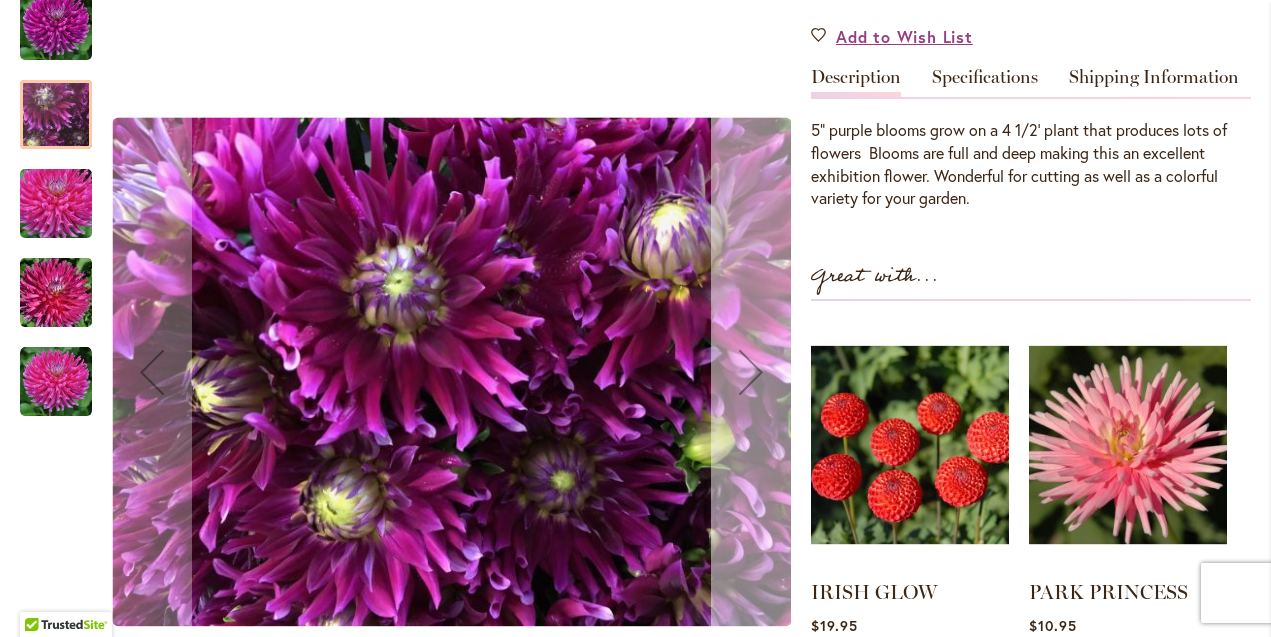 click at bounding box center [751, 372] 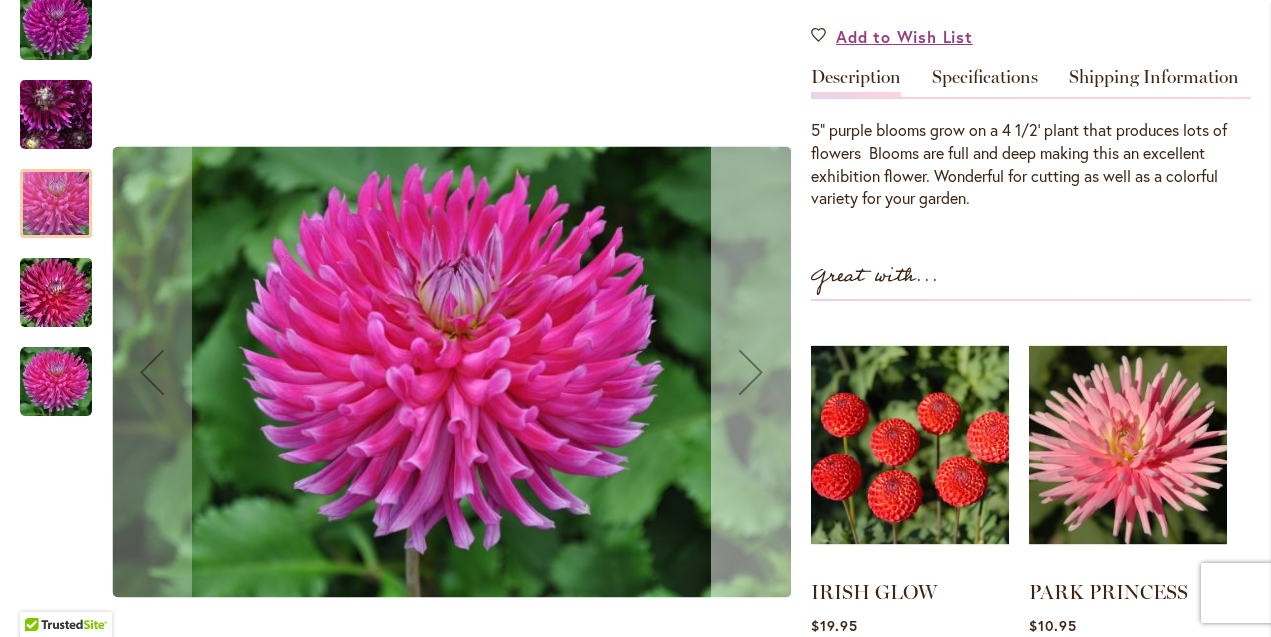 click at bounding box center [751, 372] 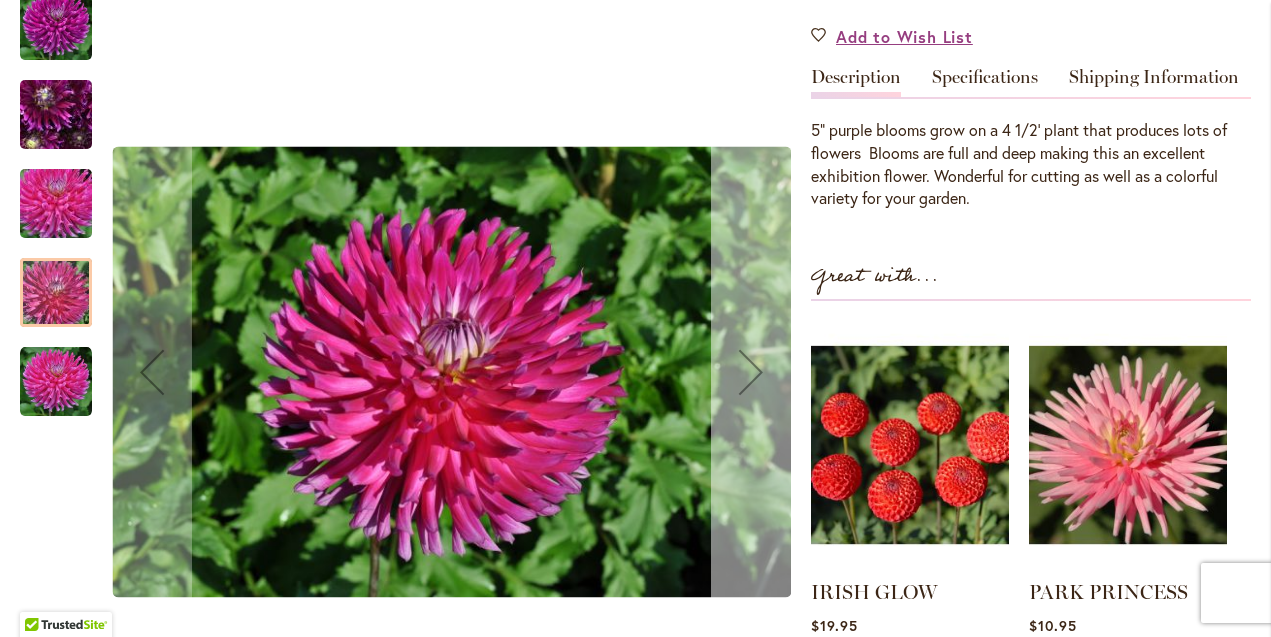 click at bounding box center [751, 372] 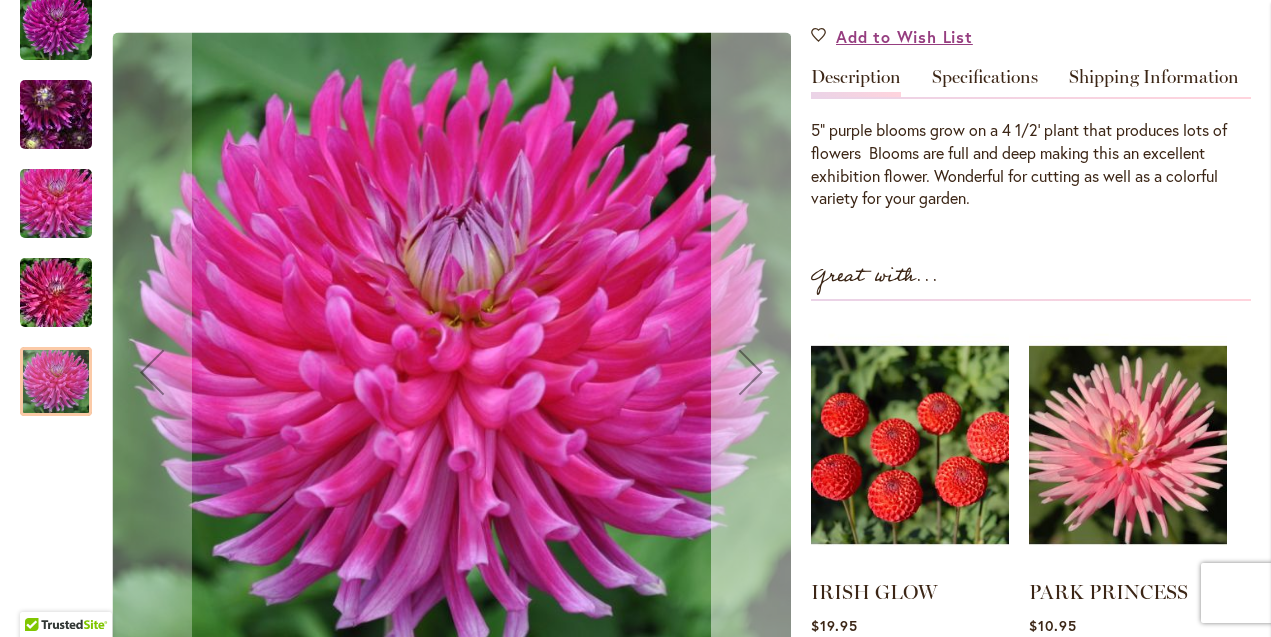 click at bounding box center (751, 372) 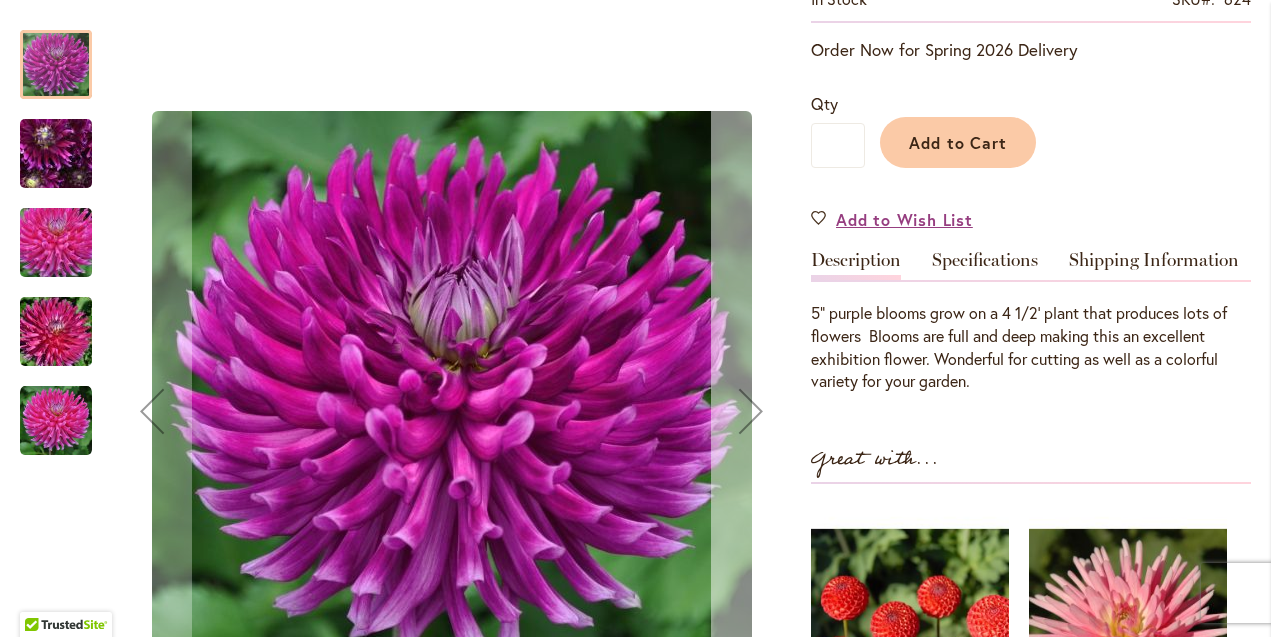 scroll, scrollTop: 413, scrollLeft: 0, axis: vertical 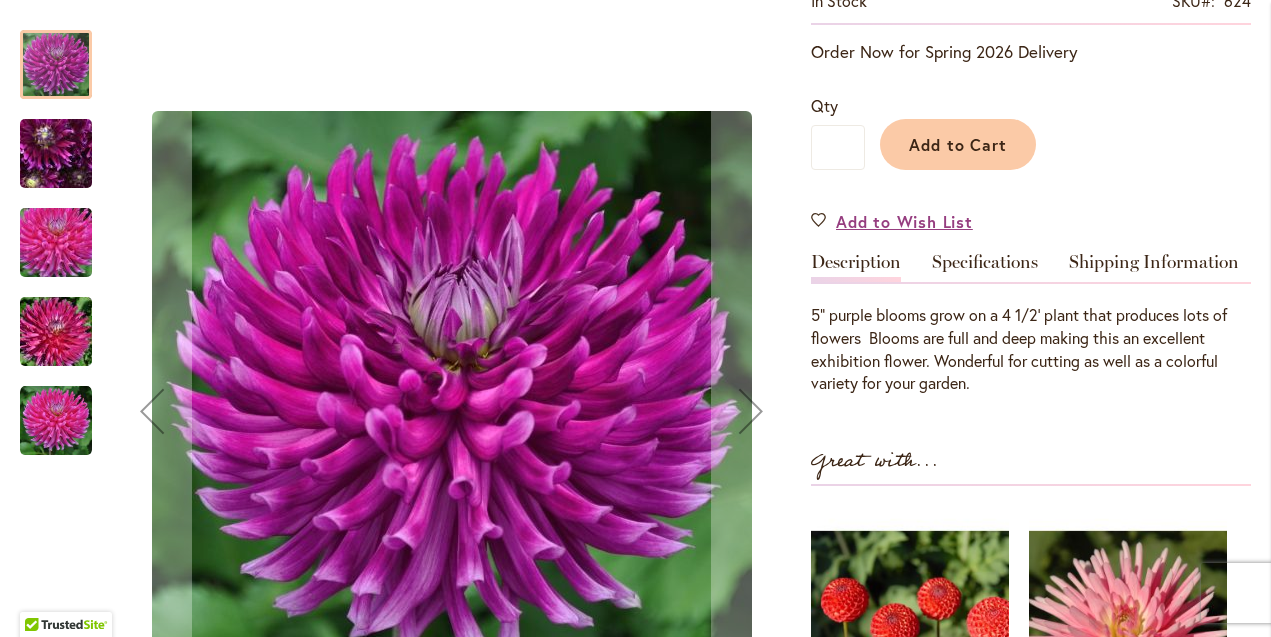 click at bounding box center (56, 64) 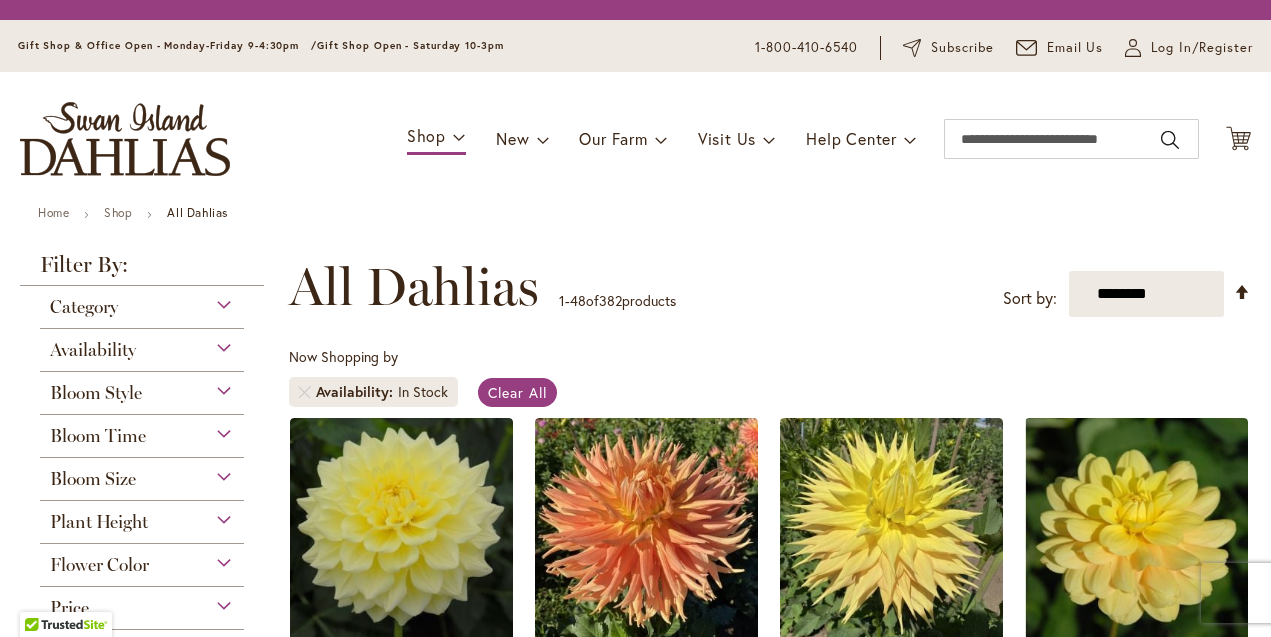 scroll, scrollTop: 0, scrollLeft: 0, axis: both 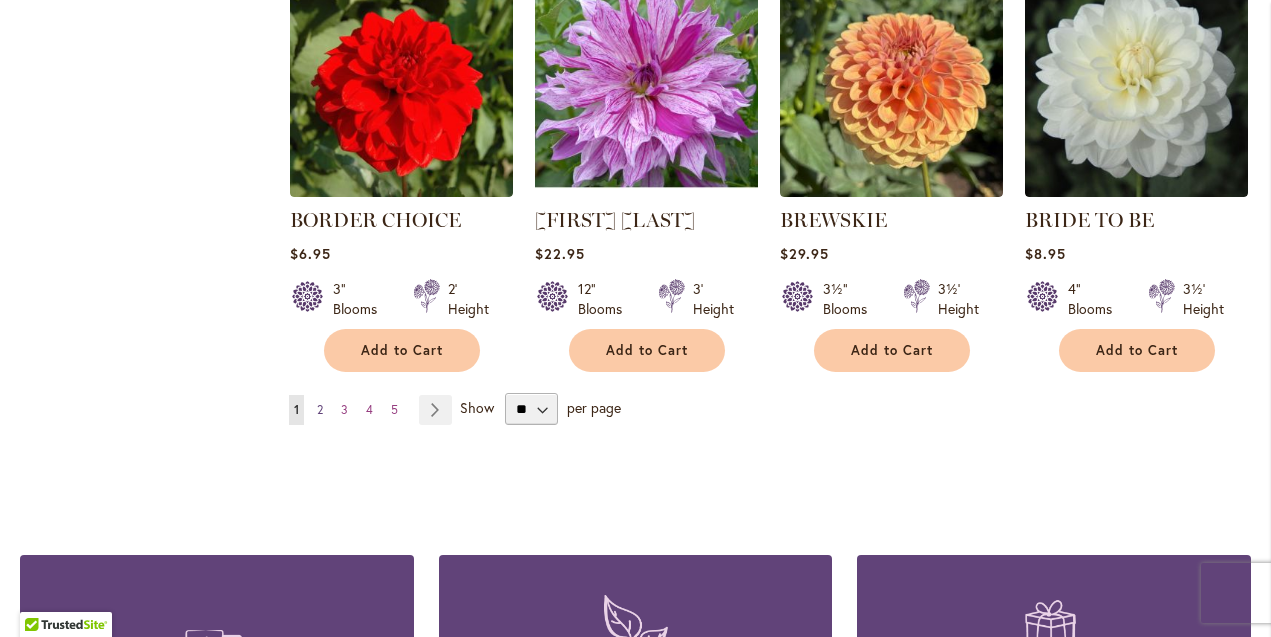 click on "2" at bounding box center [320, 409] 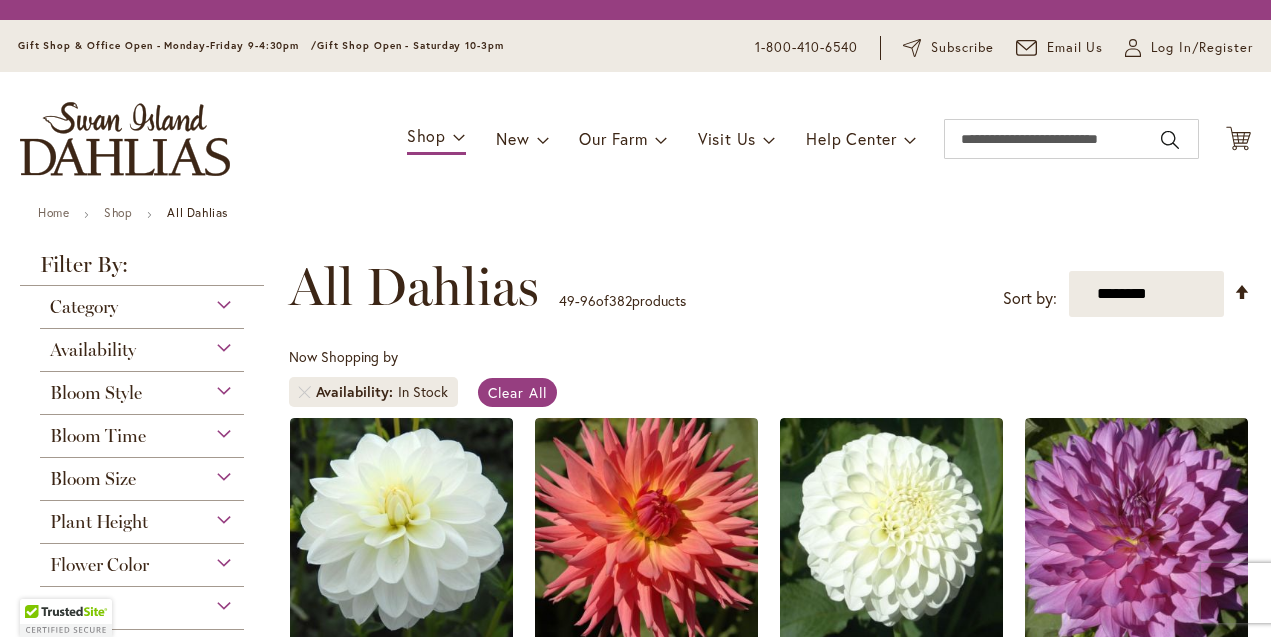 scroll, scrollTop: 0, scrollLeft: 0, axis: both 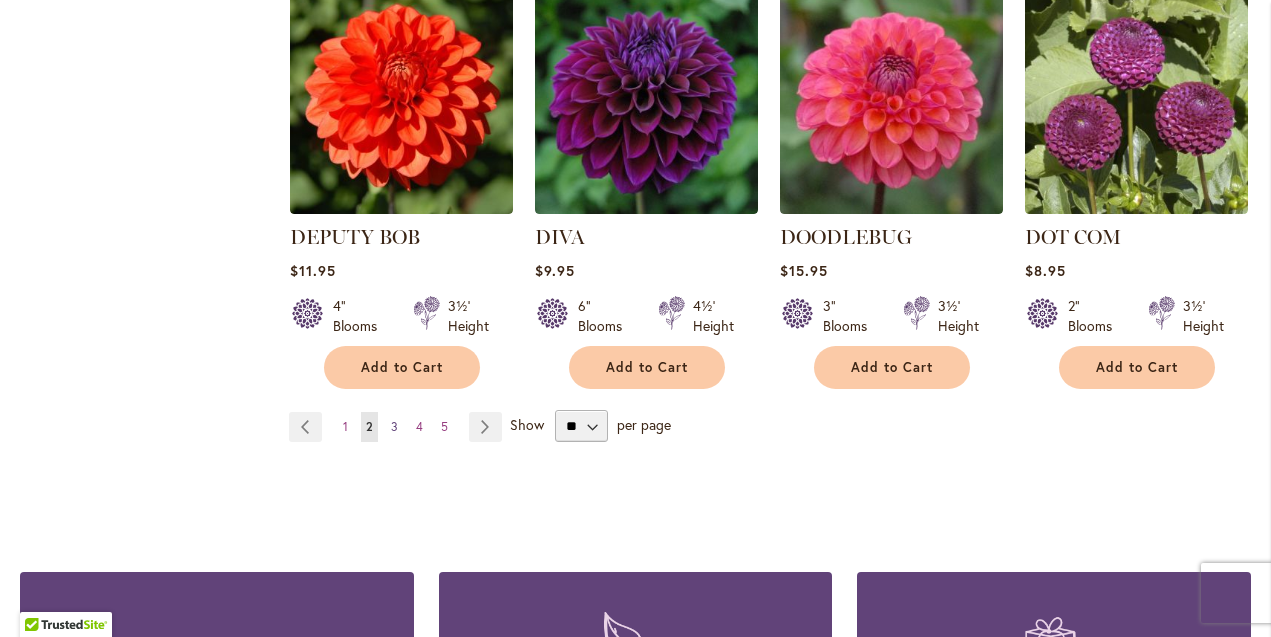 click on "3" at bounding box center (394, 426) 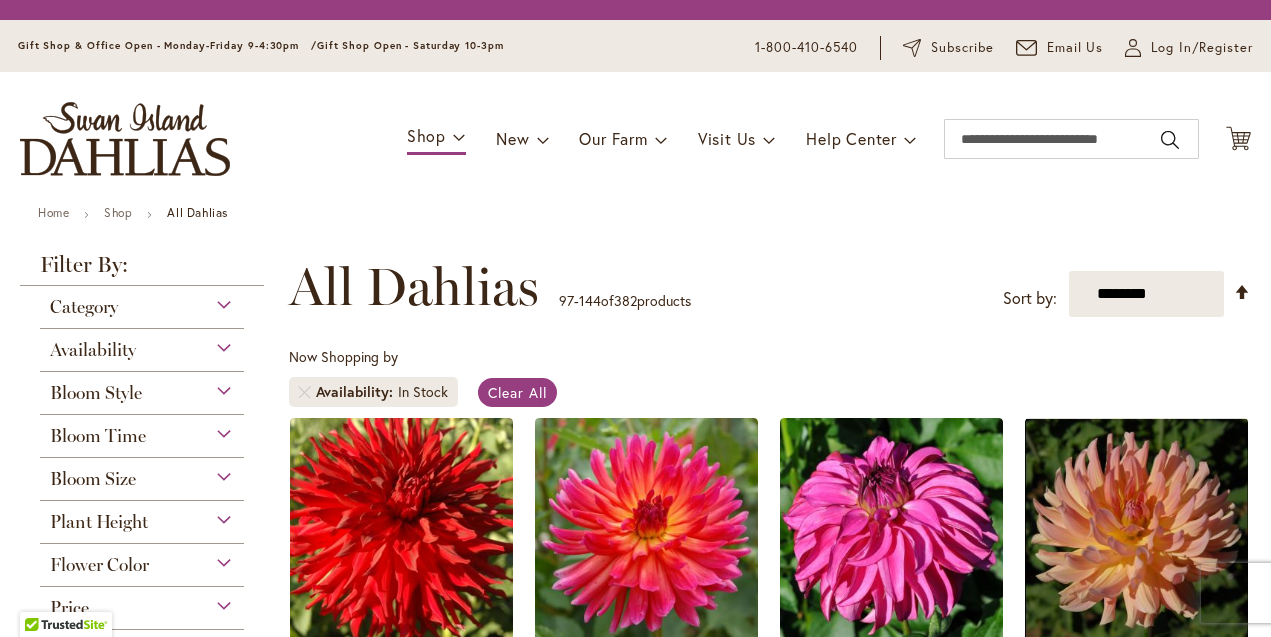 scroll, scrollTop: 0, scrollLeft: 0, axis: both 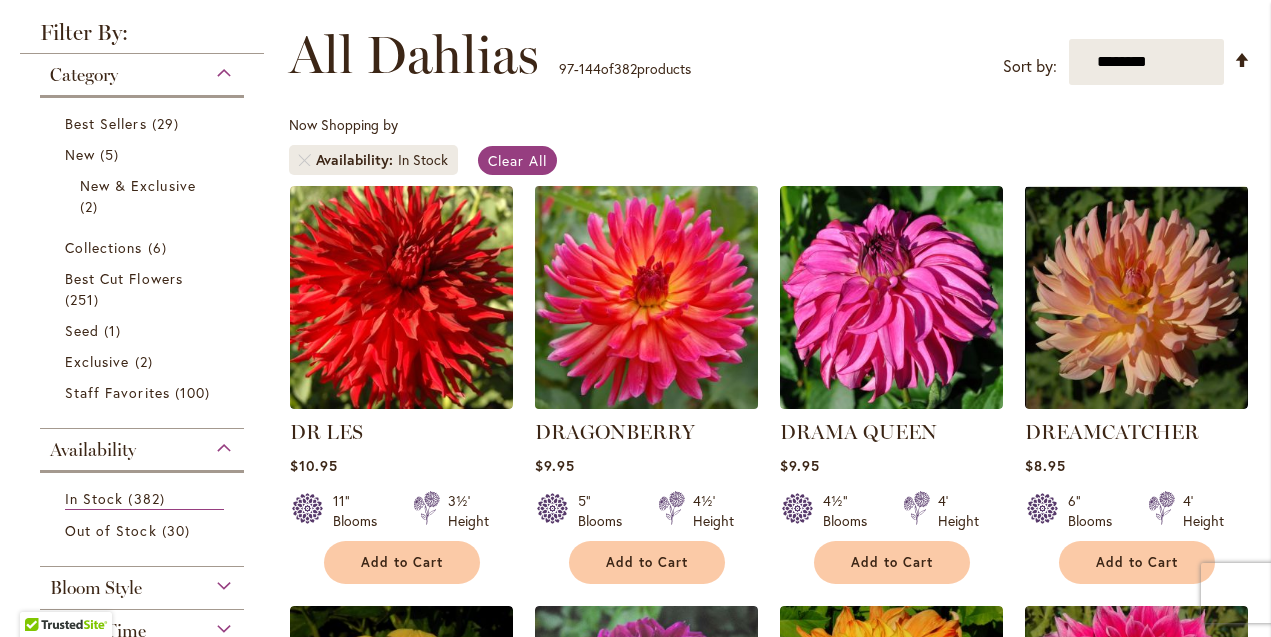 click at bounding box center [646, 297] 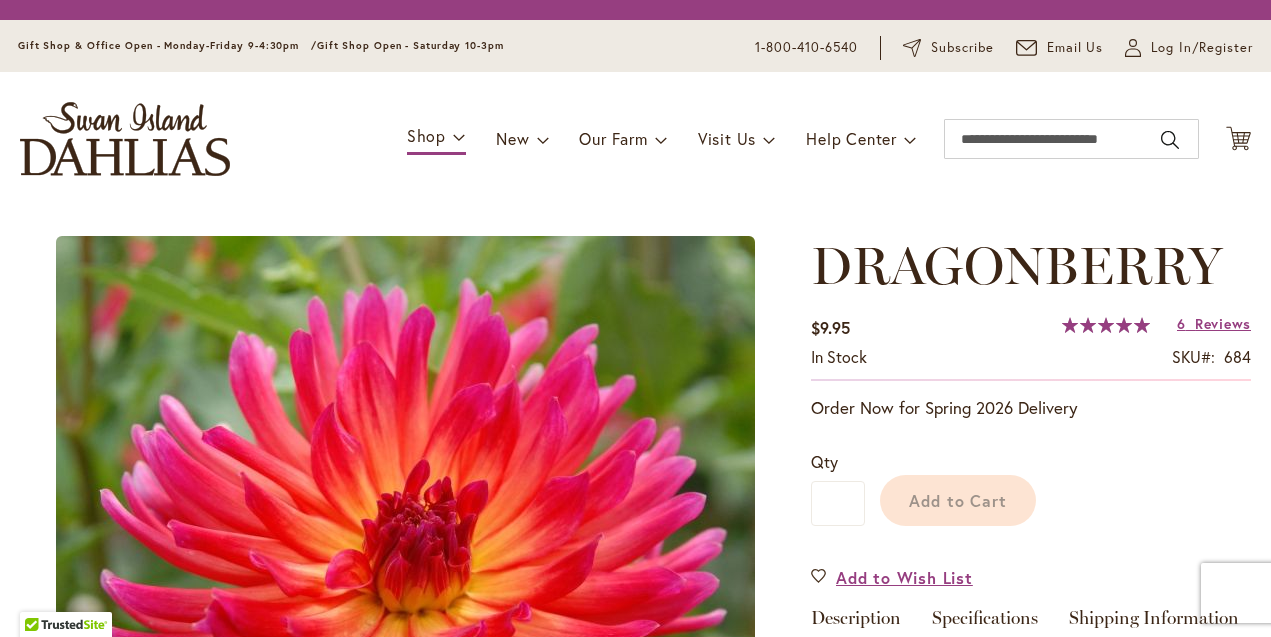scroll, scrollTop: 0, scrollLeft: 0, axis: both 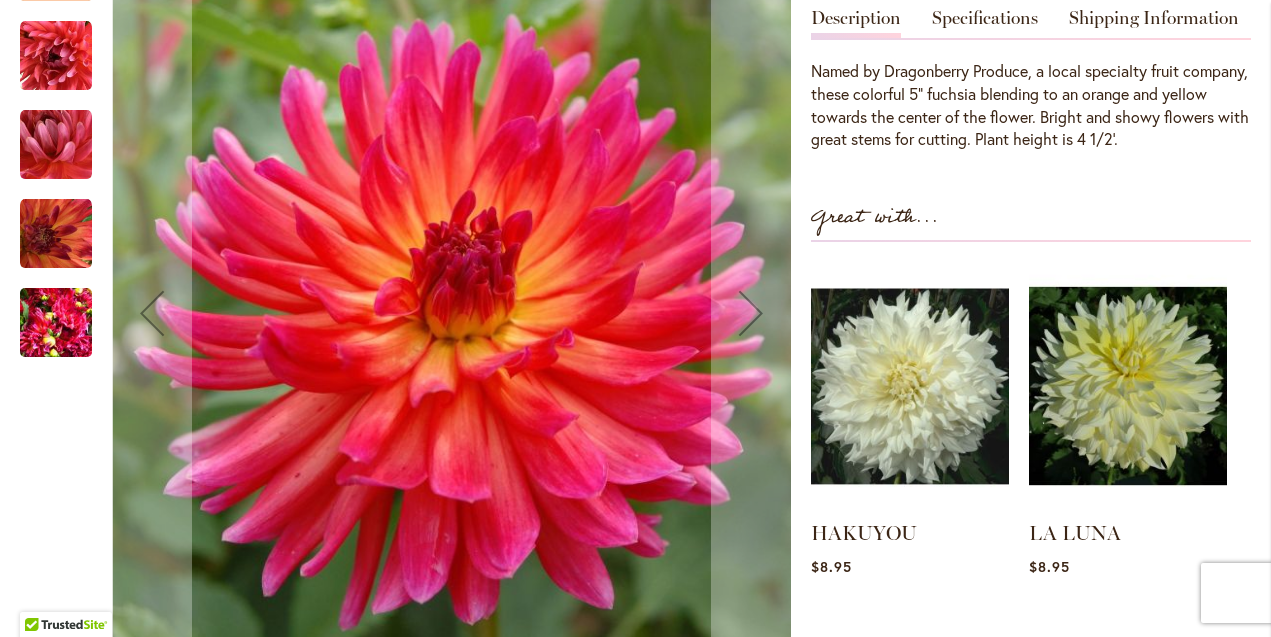 click at bounding box center [56, 323] 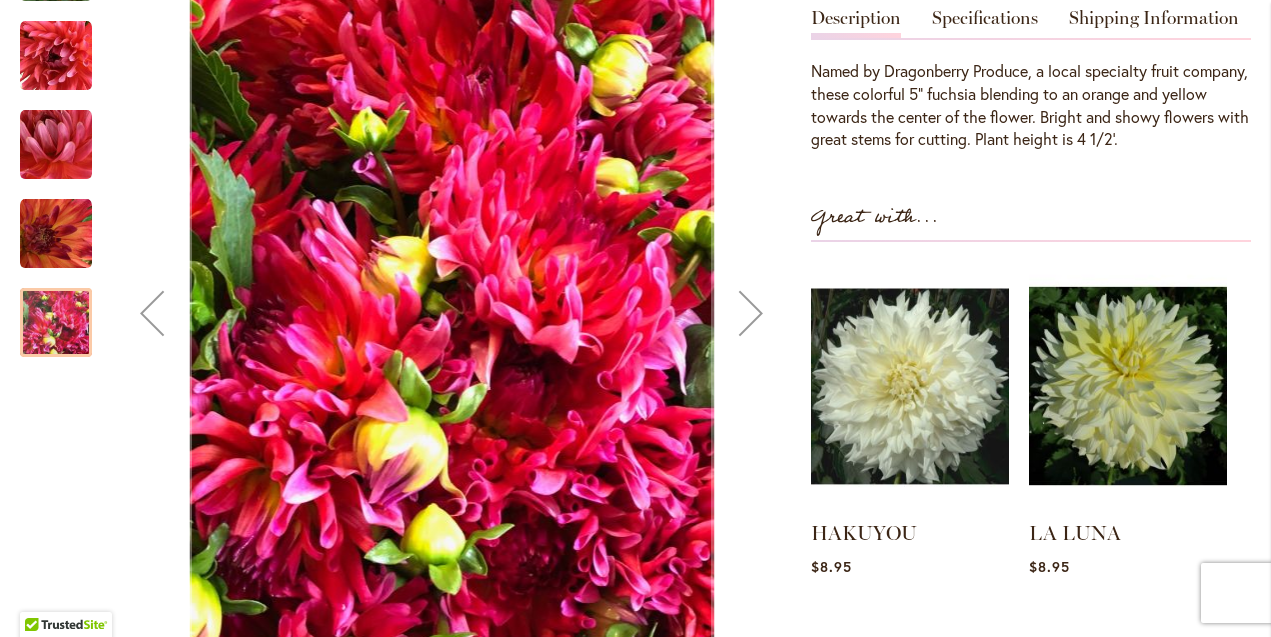 click at bounding box center [56, 233] 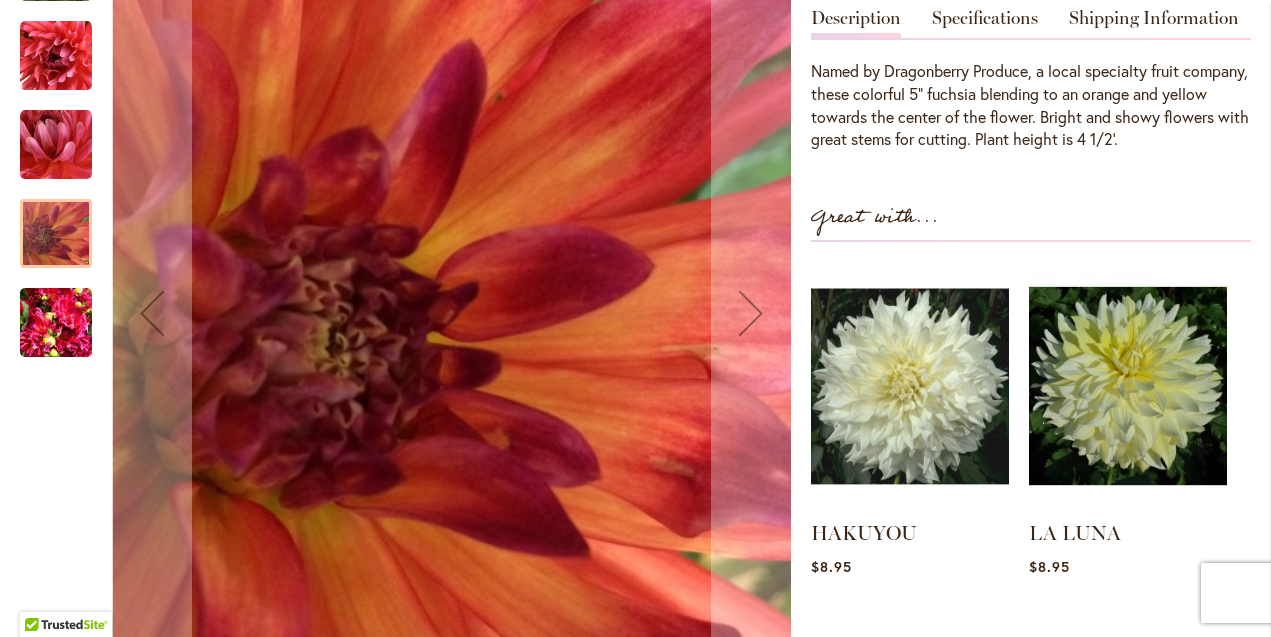 click at bounding box center (56, 144) 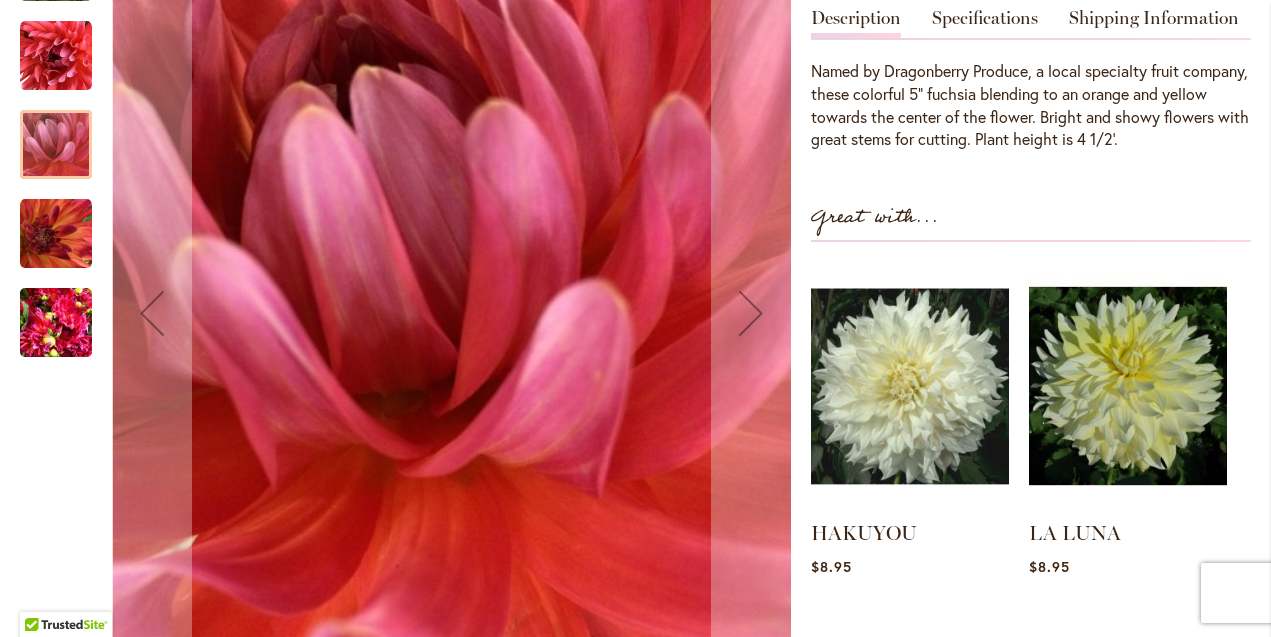 click at bounding box center [56, 55] 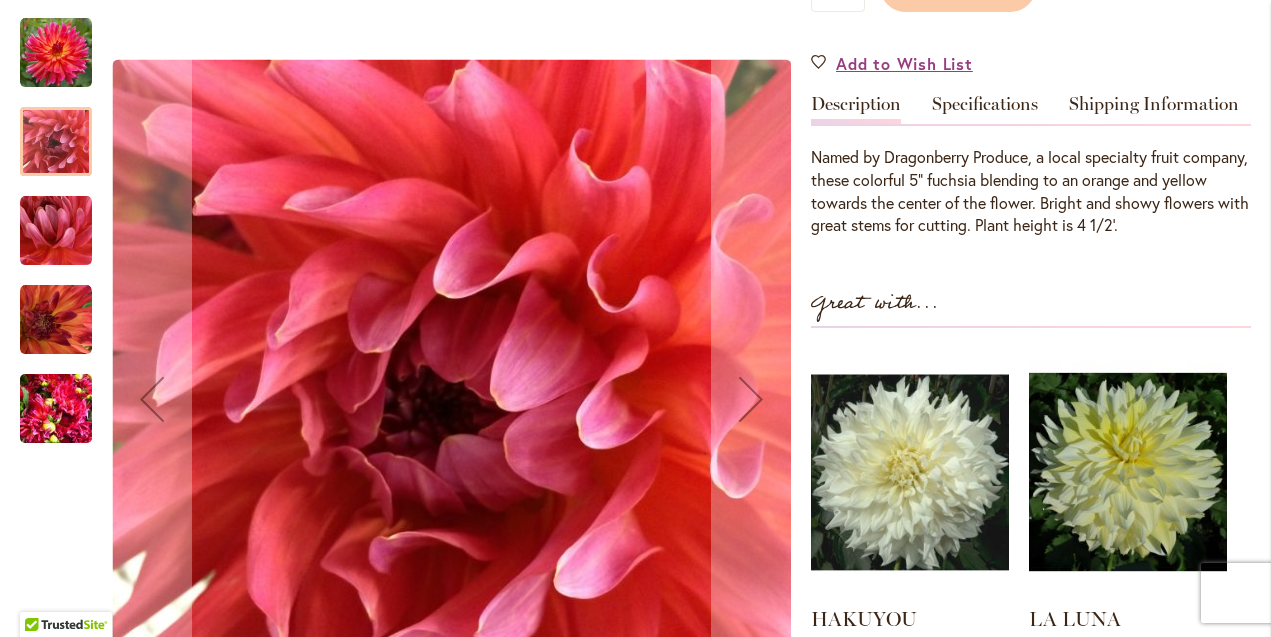 scroll, scrollTop: 570, scrollLeft: 0, axis: vertical 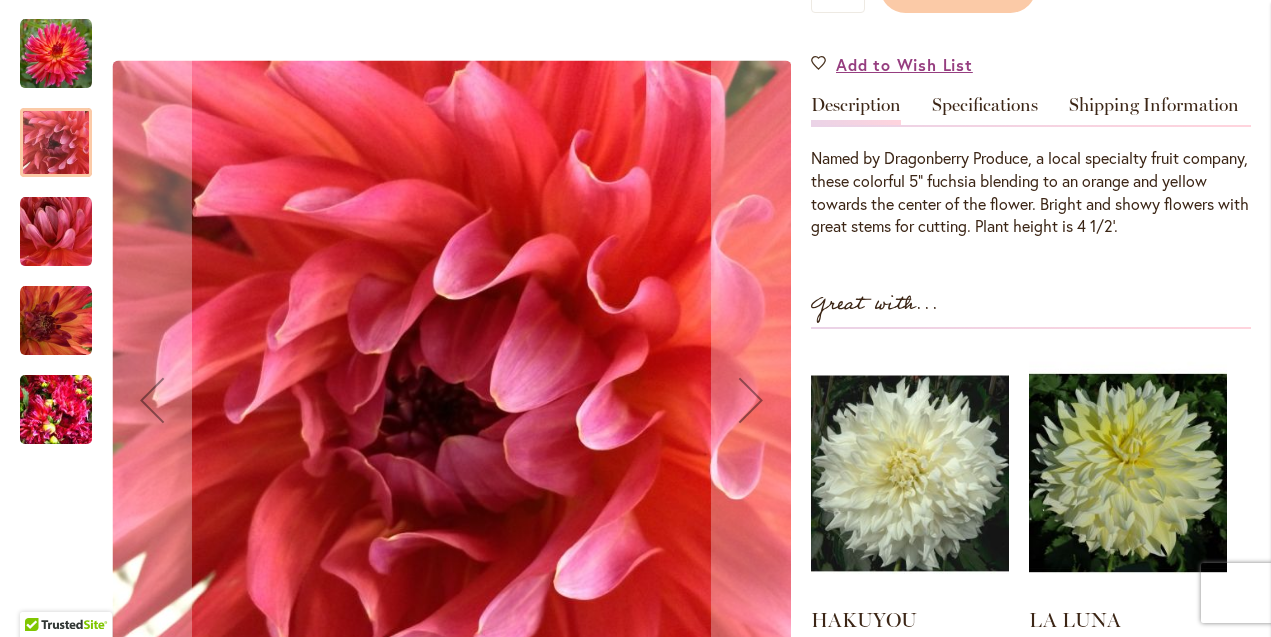 click at bounding box center (56, 53) 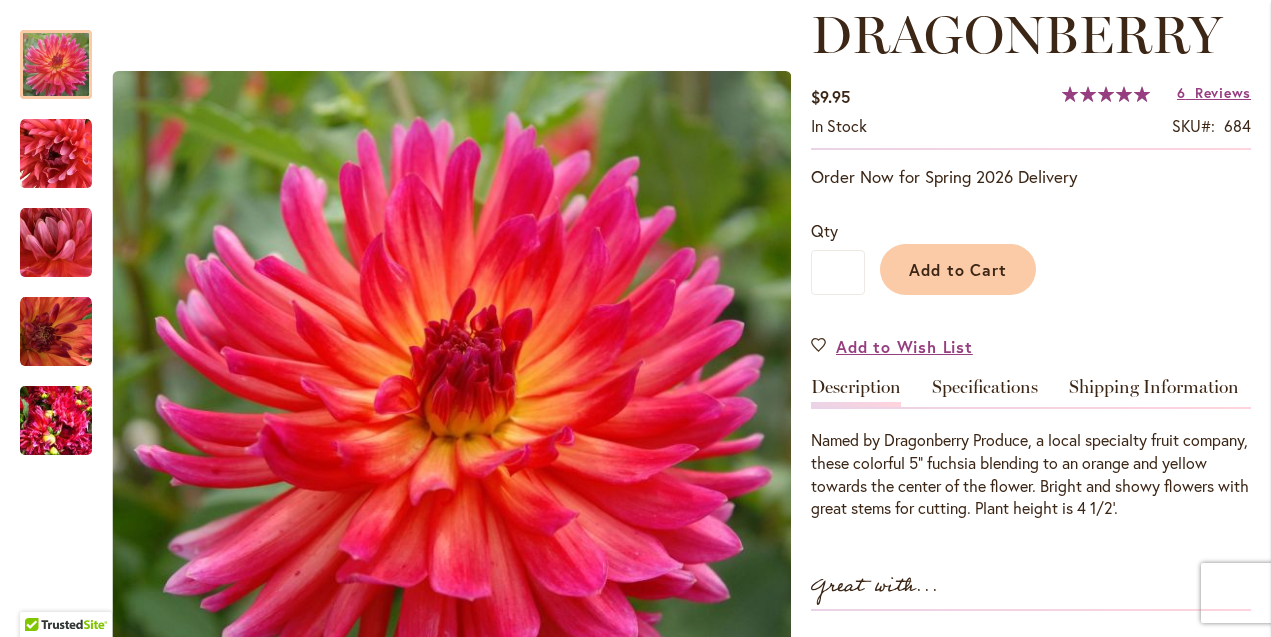 scroll, scrollTop: 287, scrollLeft: 0, axis: vertical 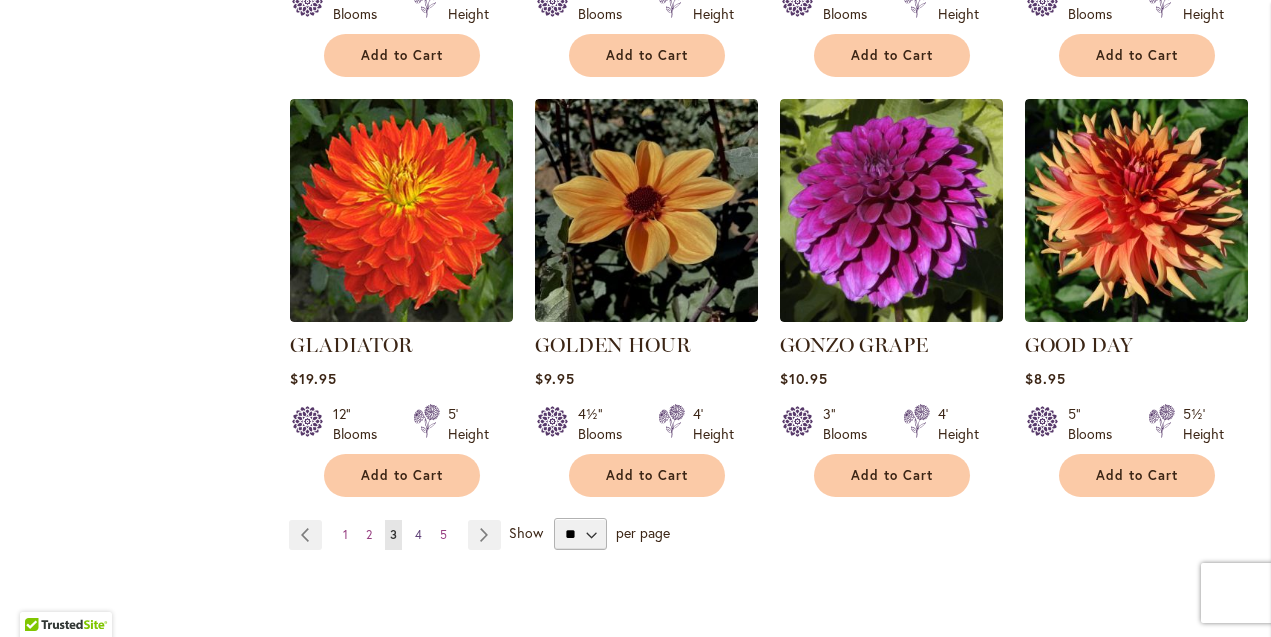 click on "4" at bounding box center (418, 534) 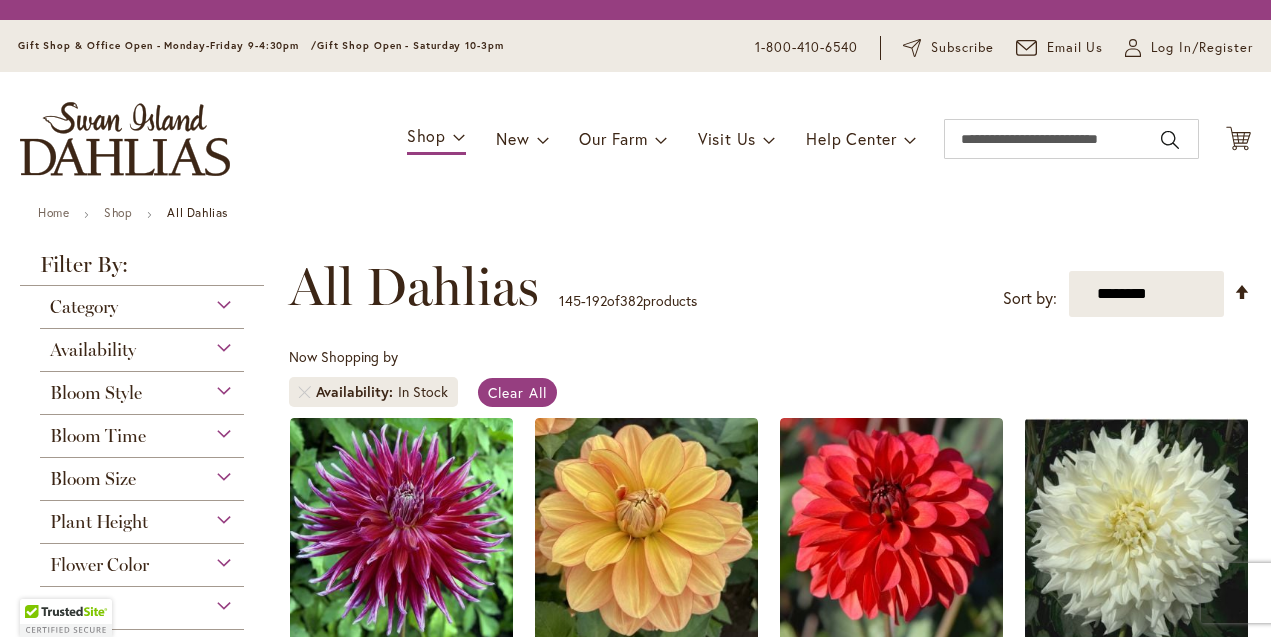 scroll, scrollTop: 0, scrollLeft: 0, axis: both 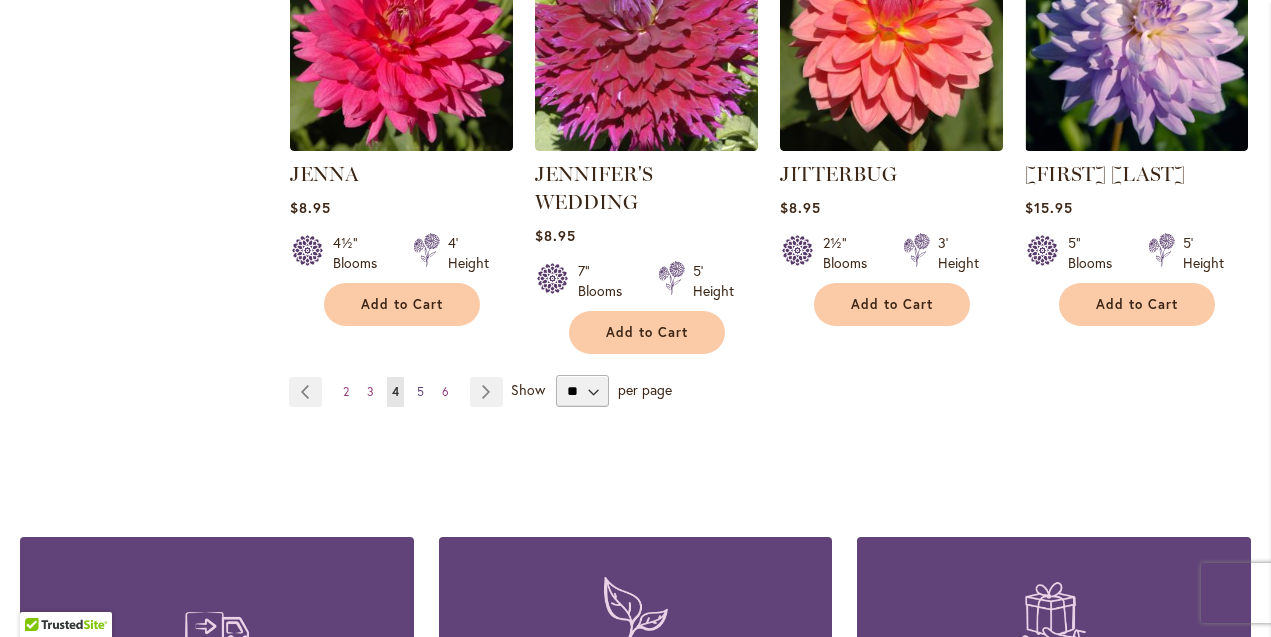 click on "5" at bounding box center [420, 391] 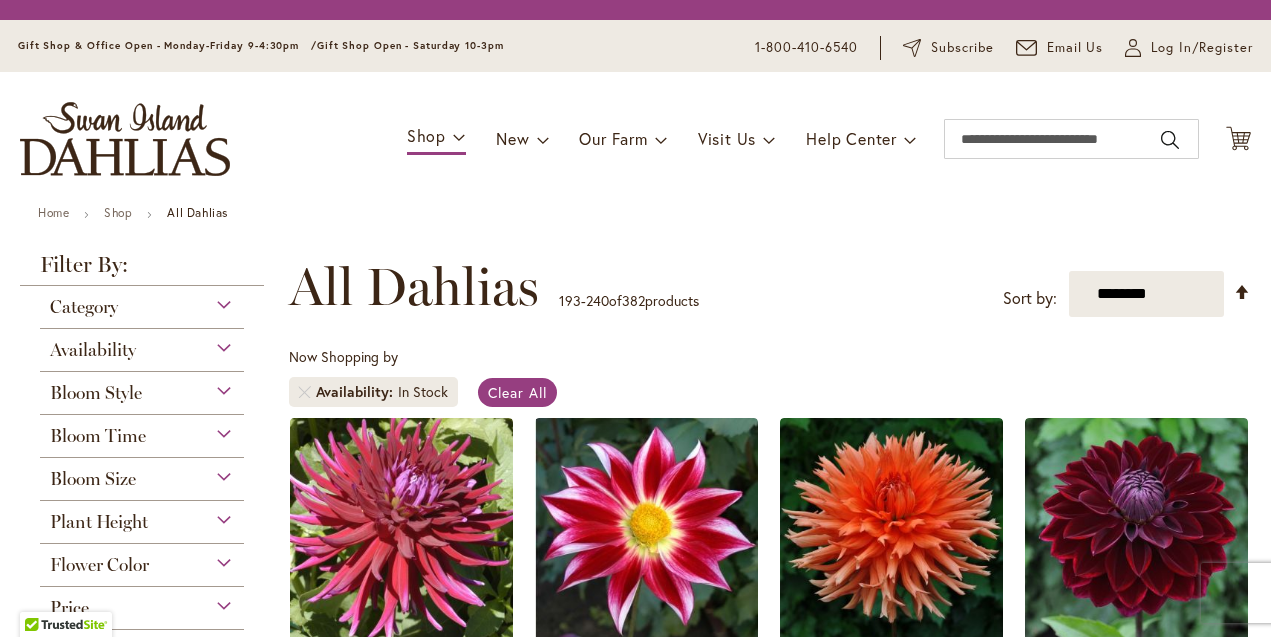 scroll, scrollTop: 0, scrollLeft: 0, axis: both 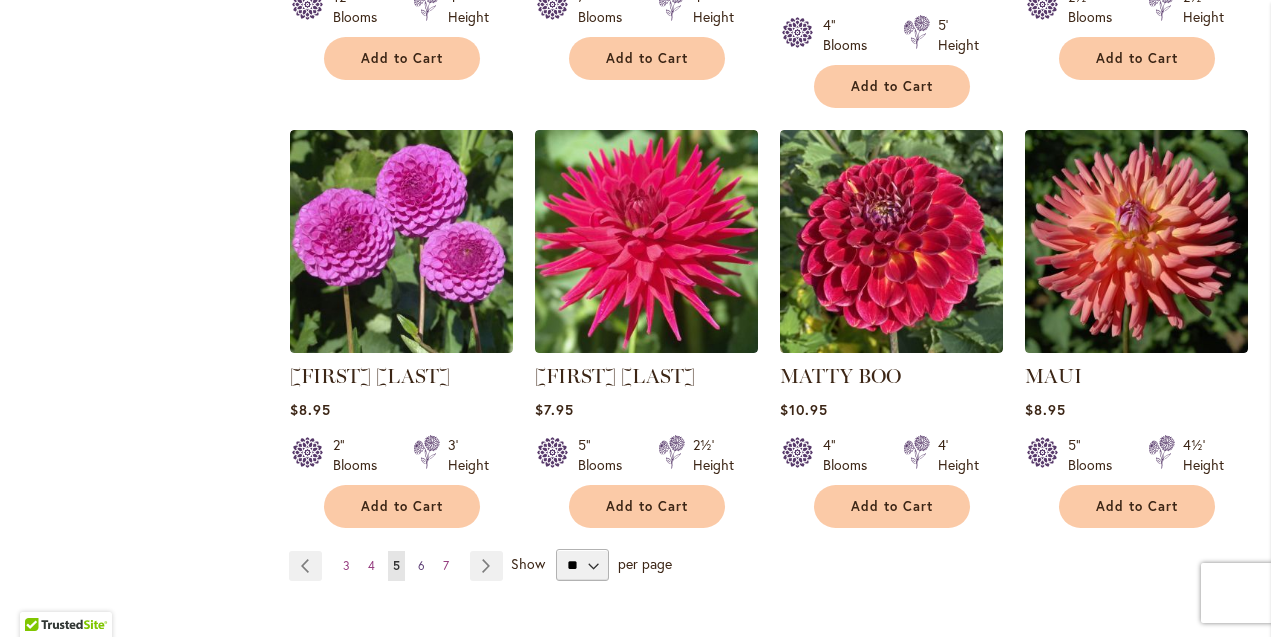 click on "6" at bounding box center (421, 565) 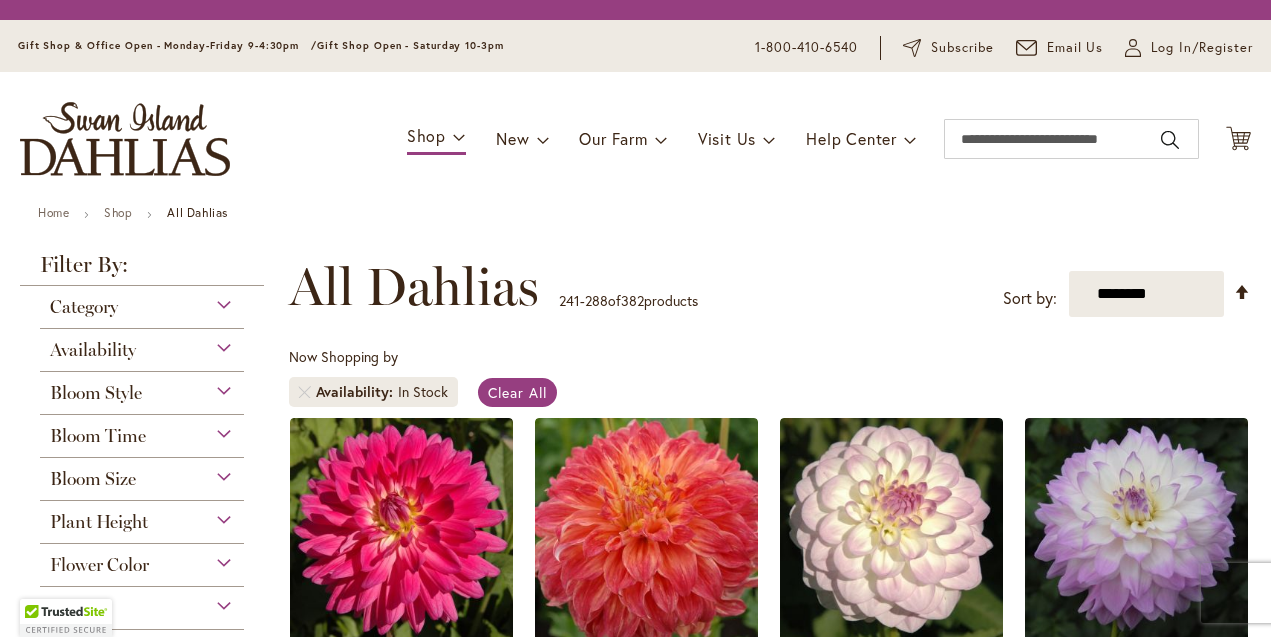 scroll, scrollTop: 0, scrollLeft: 0, axis: both 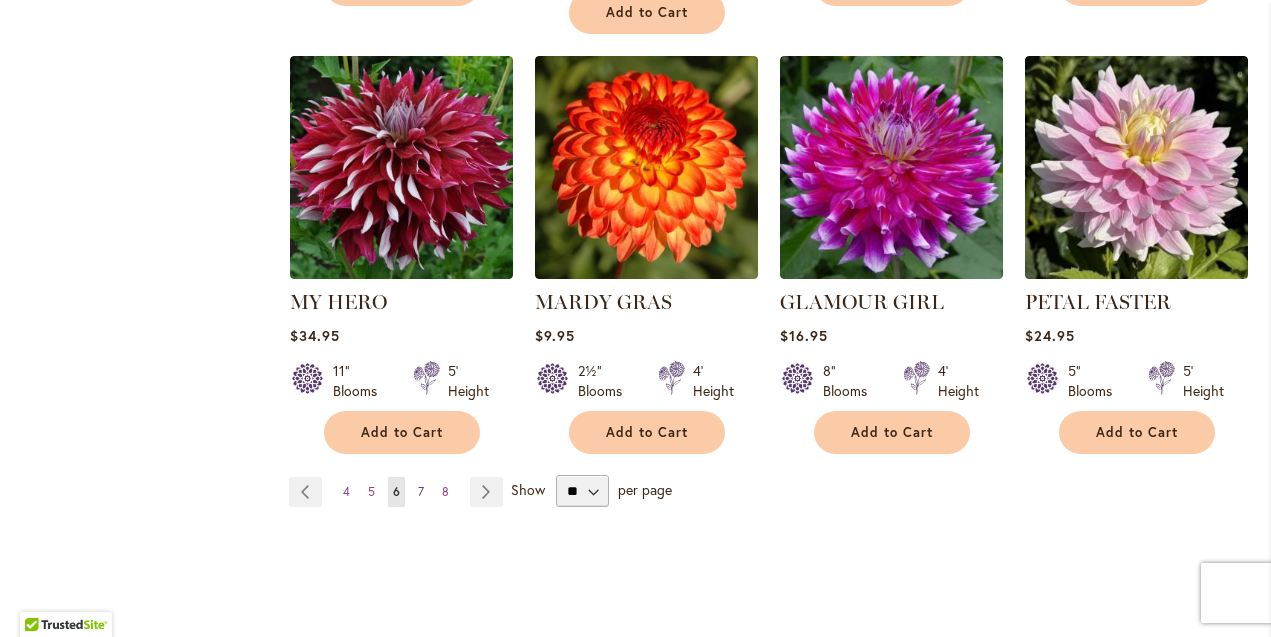 click on "7" at bounding box center (421, 491) 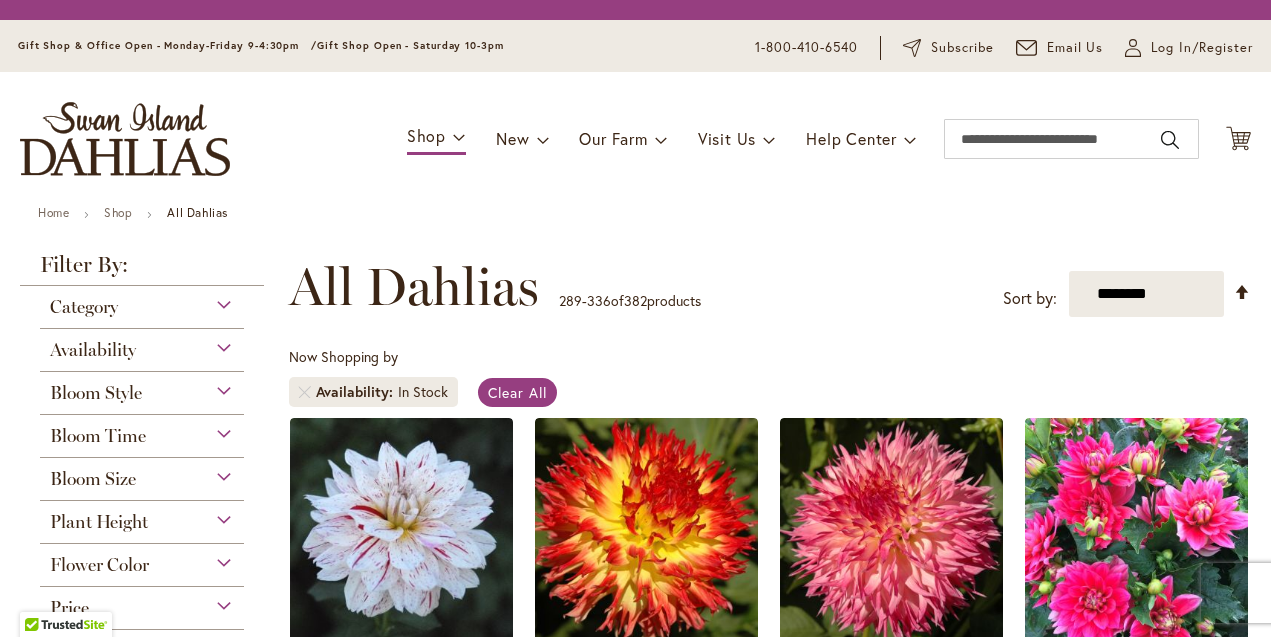 scroll, scrollTop: 0, scrollLeft: 0, axis: both 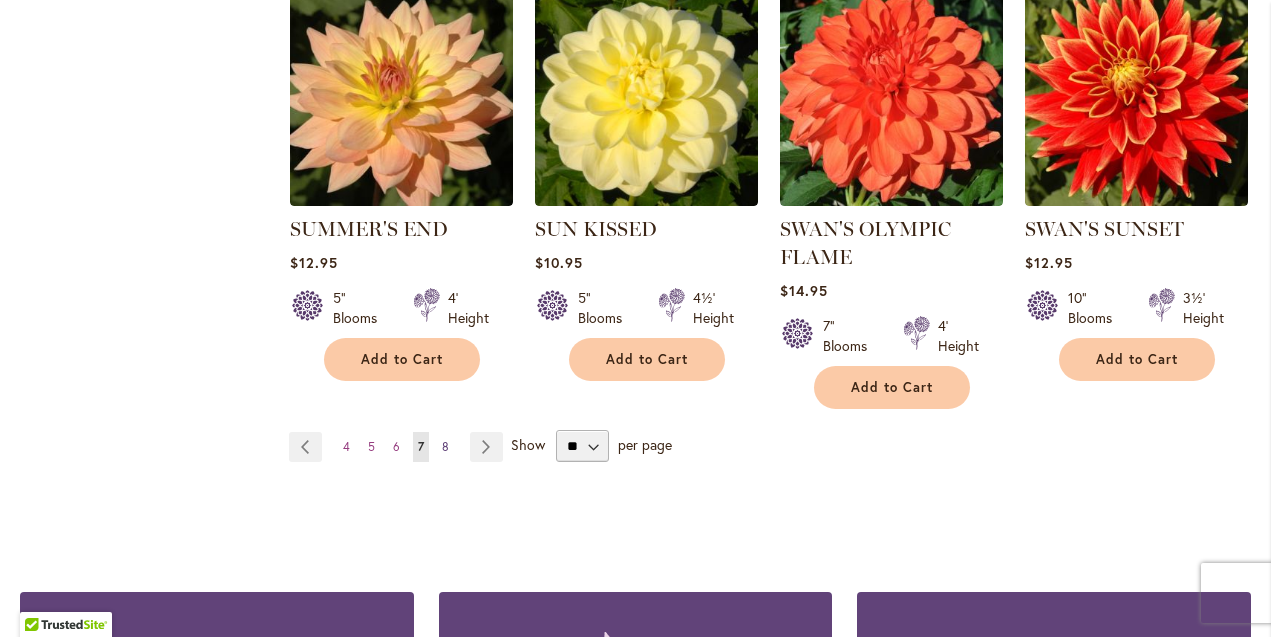 click on "8" at bounding box center (445, 446) 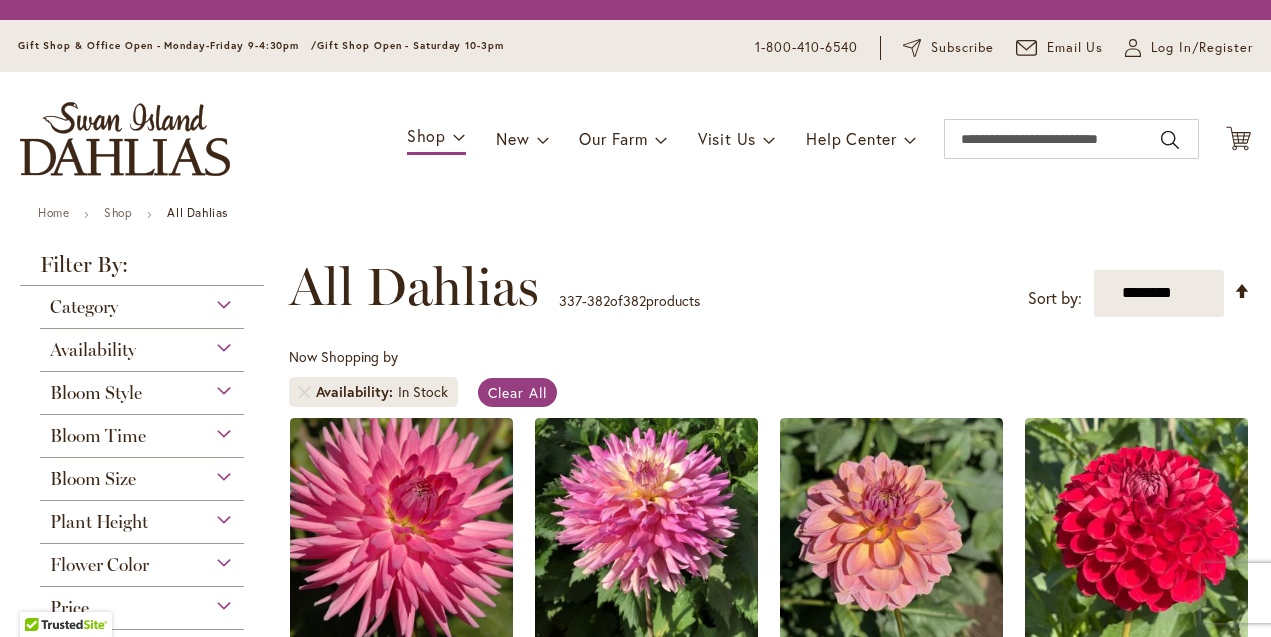 scroll, scrollTop: 0, scrollLeft: 0, axis: both 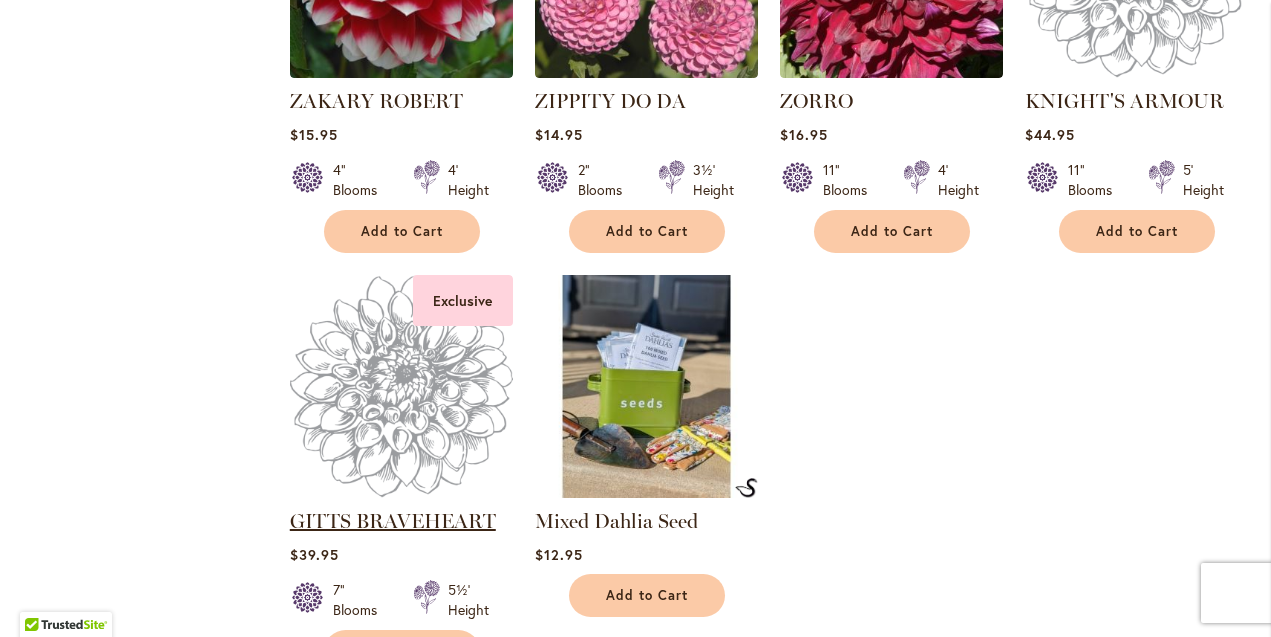 click on "GITTS BRAVEHEART" at bounding box center (393, 521) 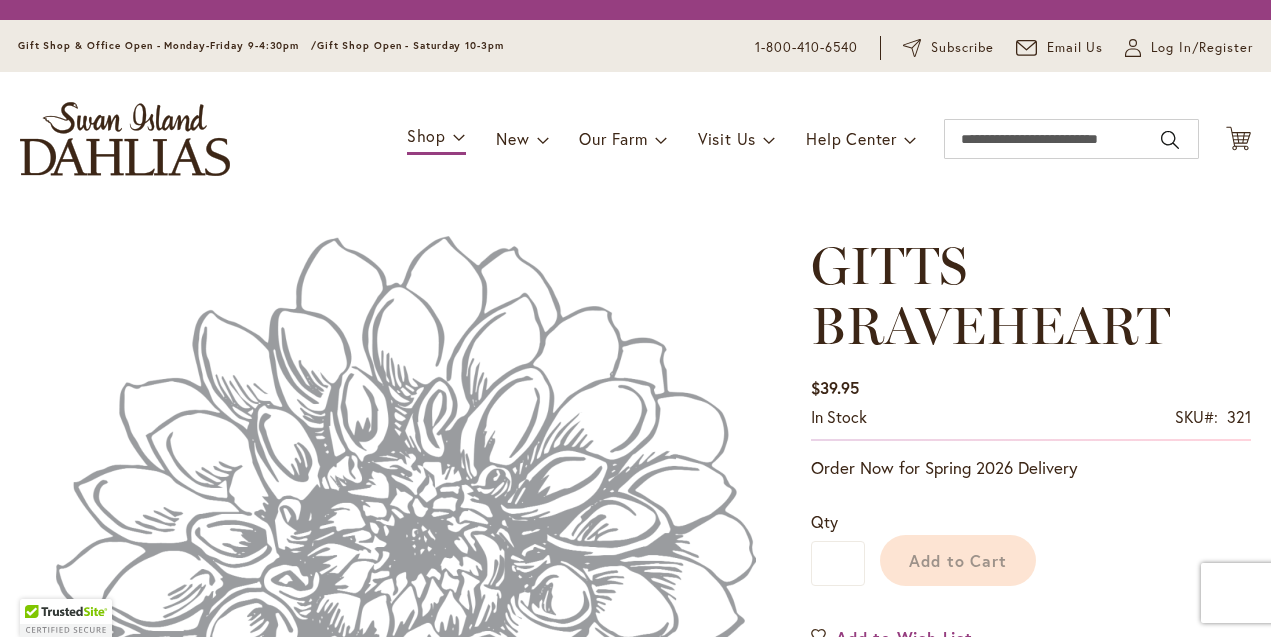 scroll, scrollTop: 0, scrollLeft: 0, axis: both 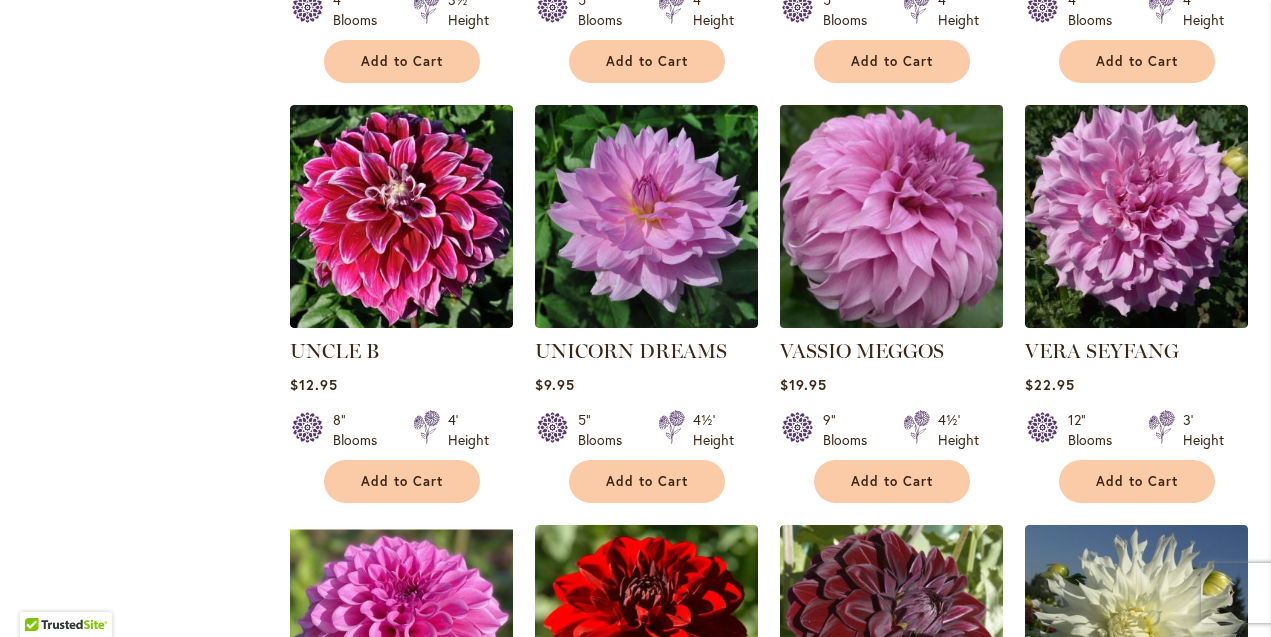 click at bounding box center [891, 216] 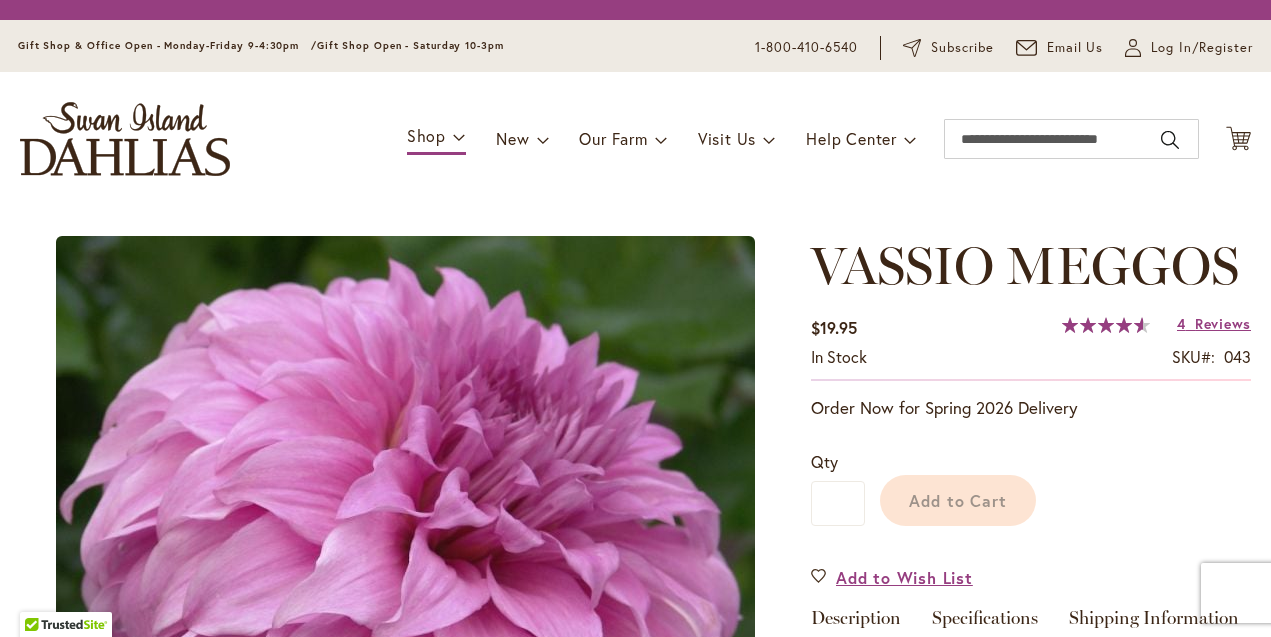 scroll, scrollTop: 0, scrollLeft: 0, axis: both 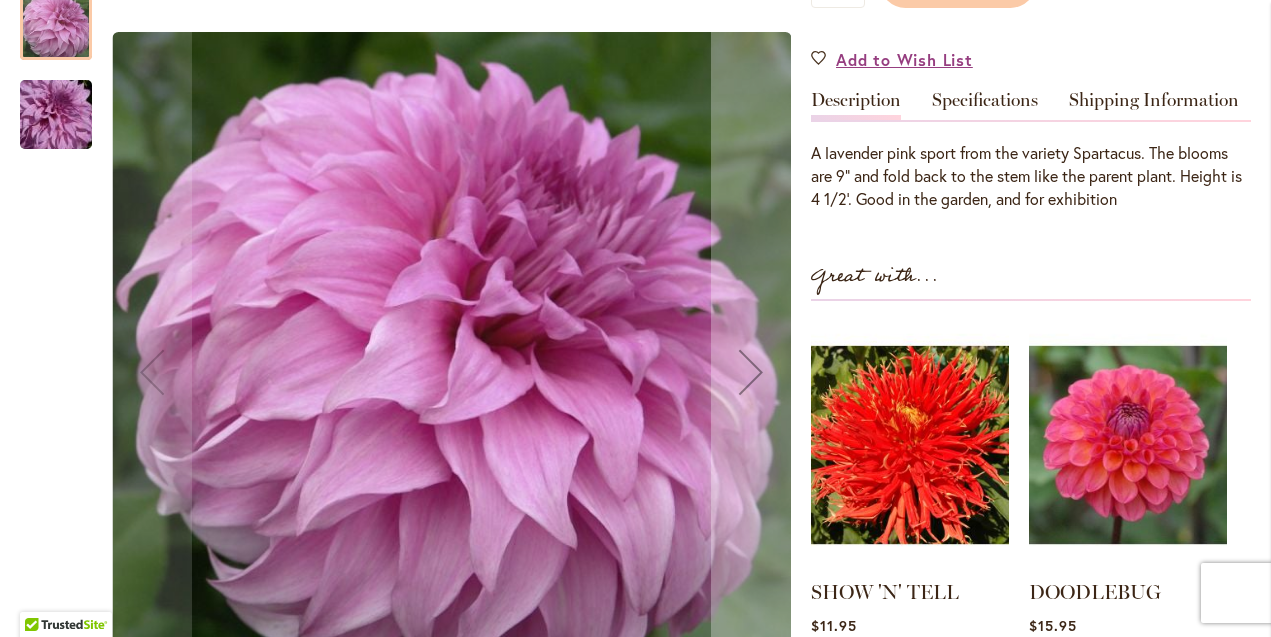 click at bounding box center [56, 115] 